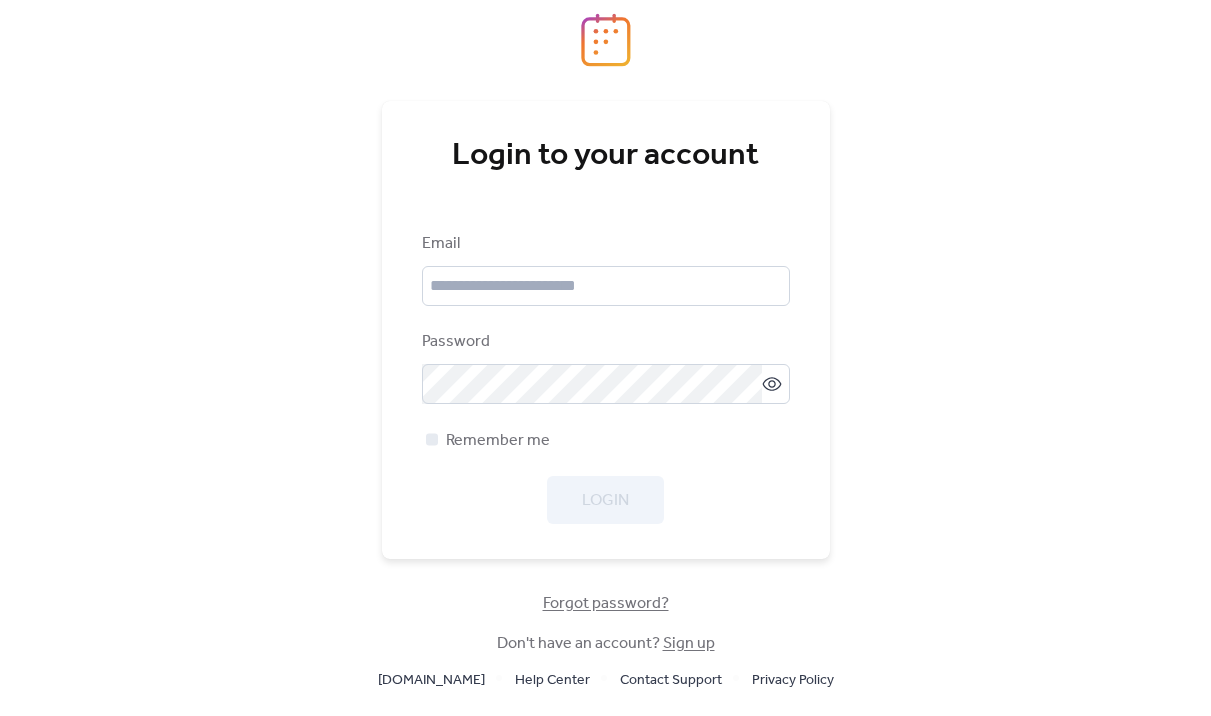 scroll, scrollTop: 0, scrollLeft: 0, axis: both 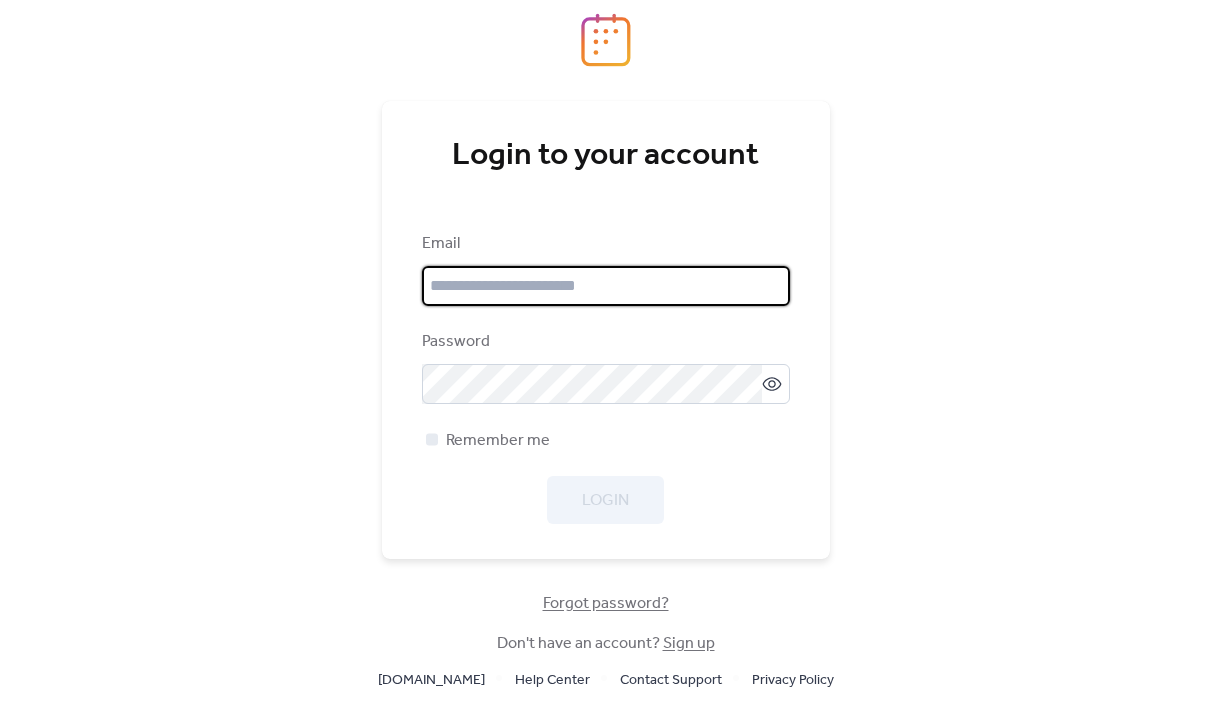 type on "**********" 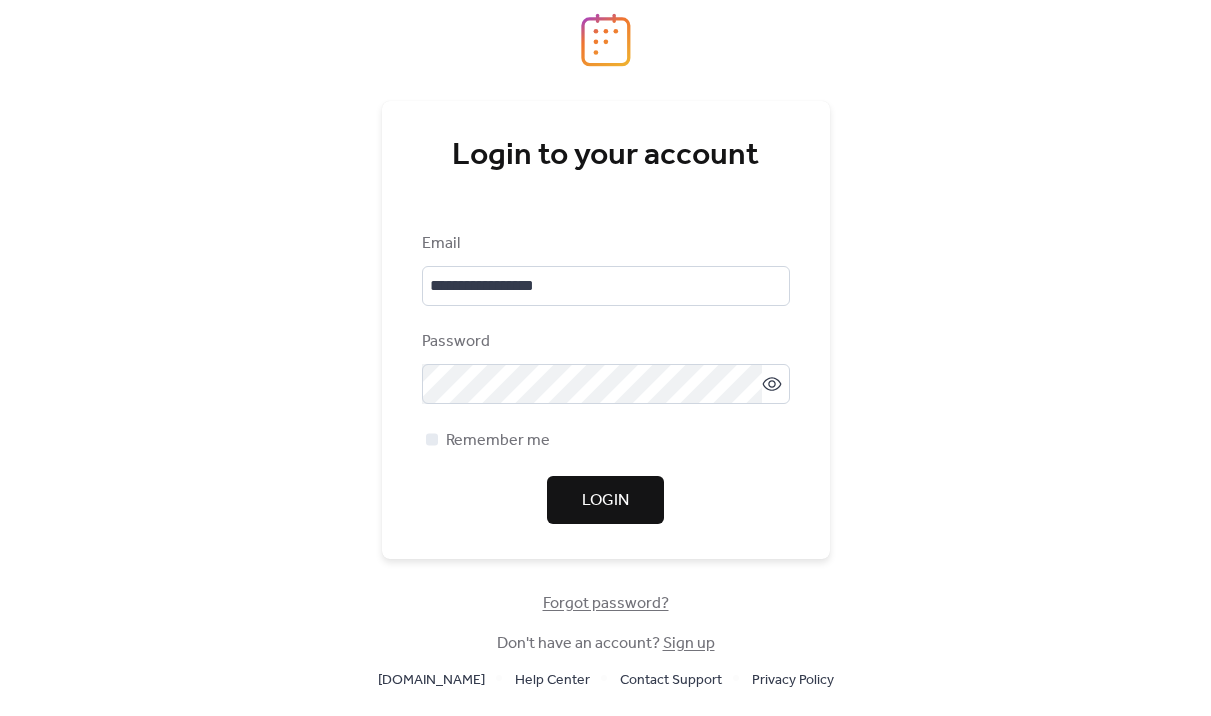 click on "Remember me" at bounding box center (606, 440) 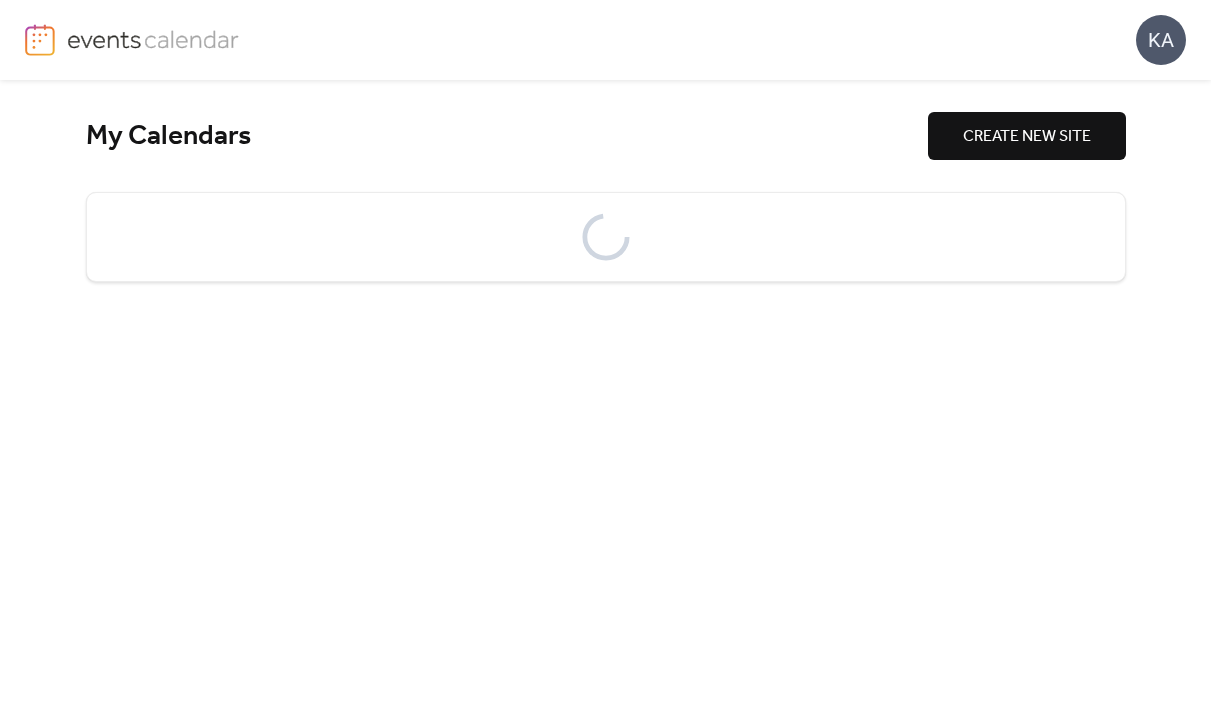 scroll, scrollTop: 0, scrollLeft: 0, axis: both 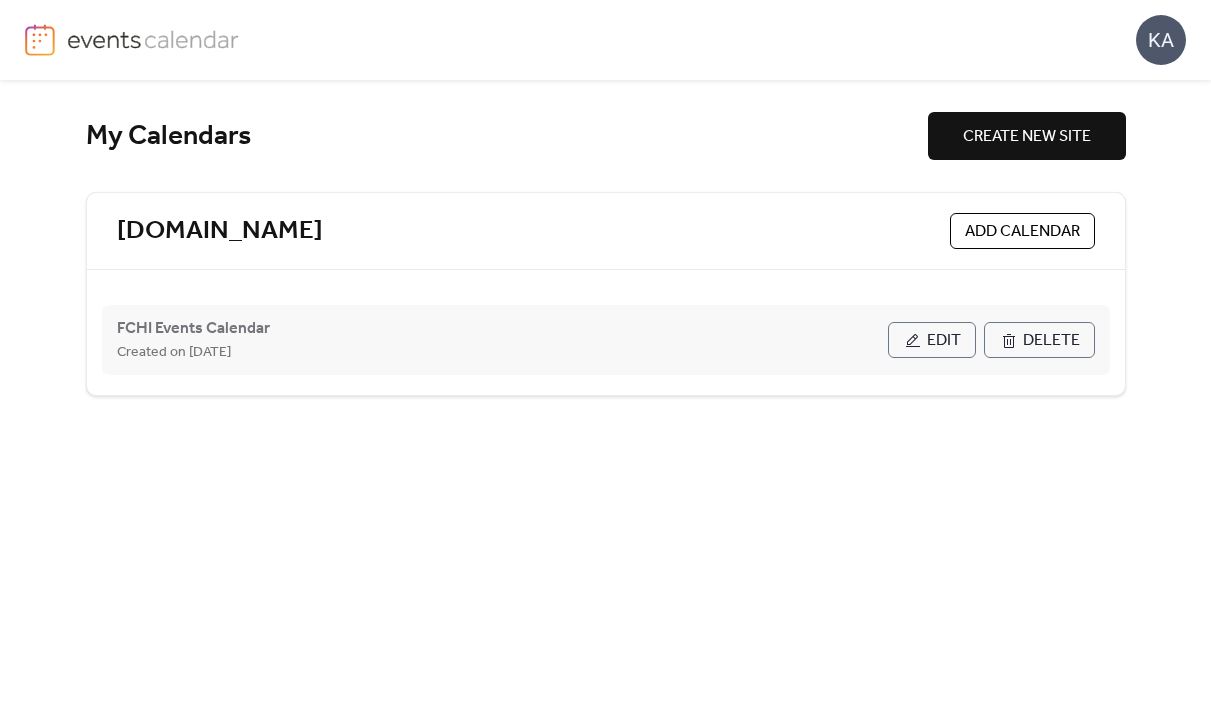 click on "Edit" at bounding box center [944, 341] 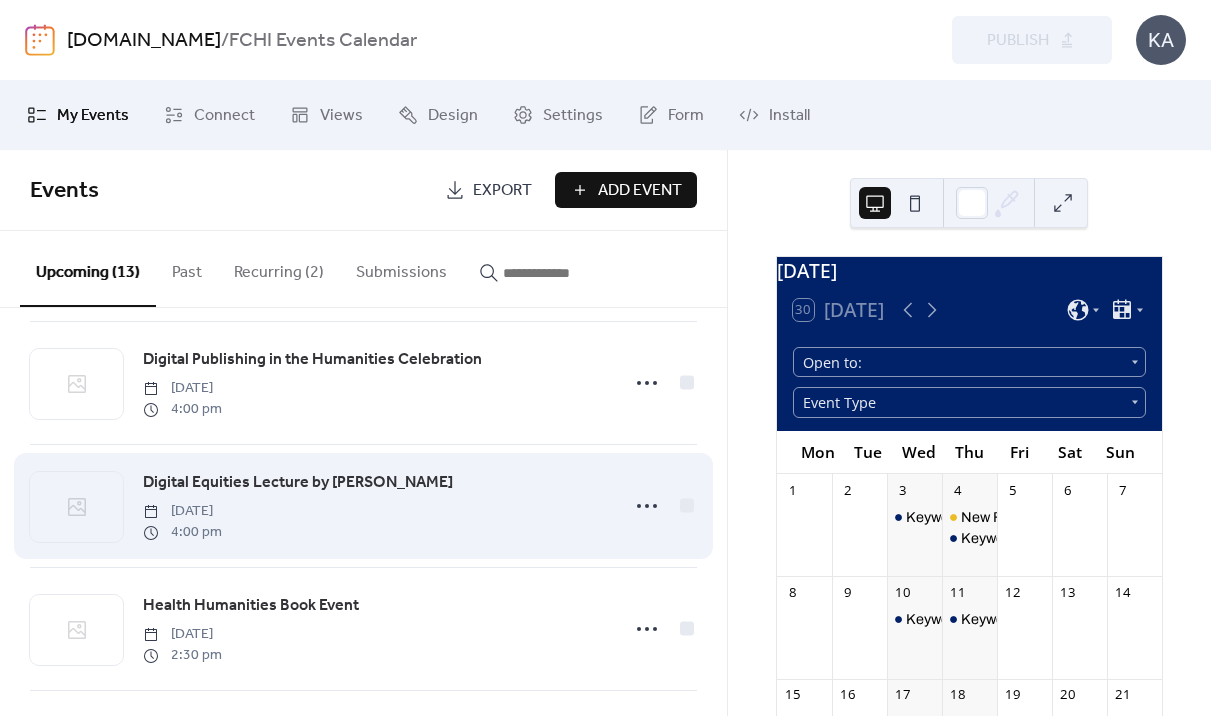 scroll, scrollTop: 756, scrollLeft: 0, axis: vertical 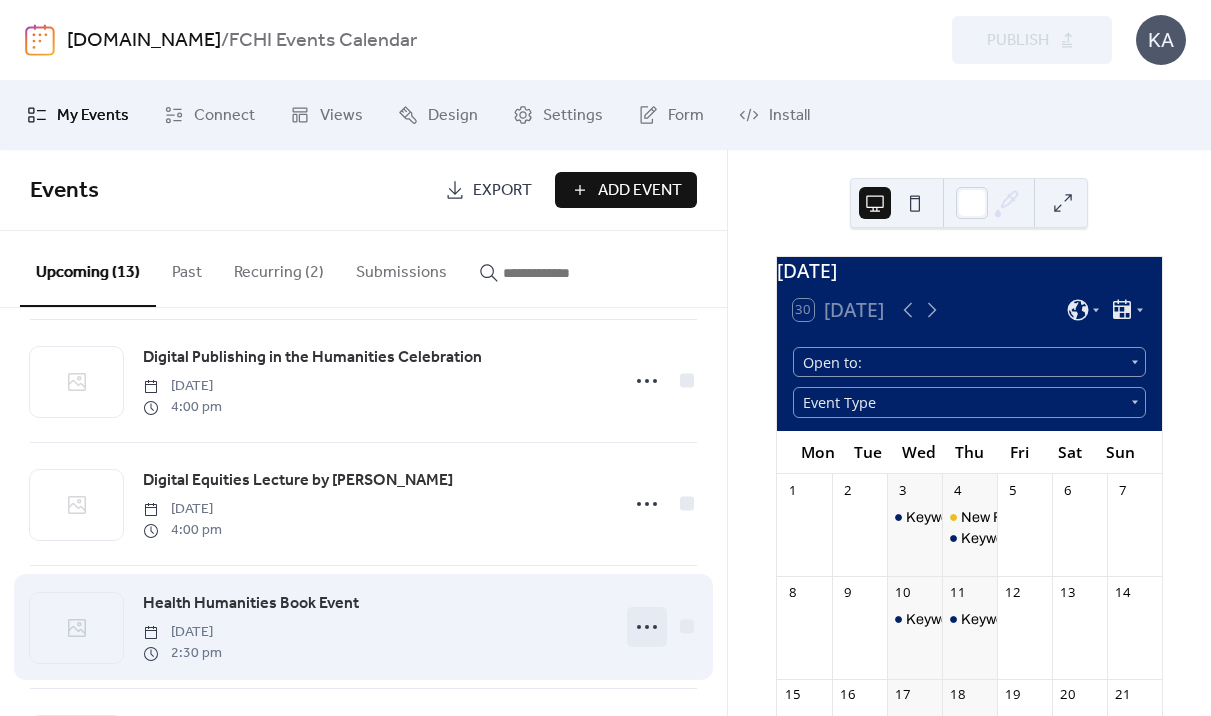 click 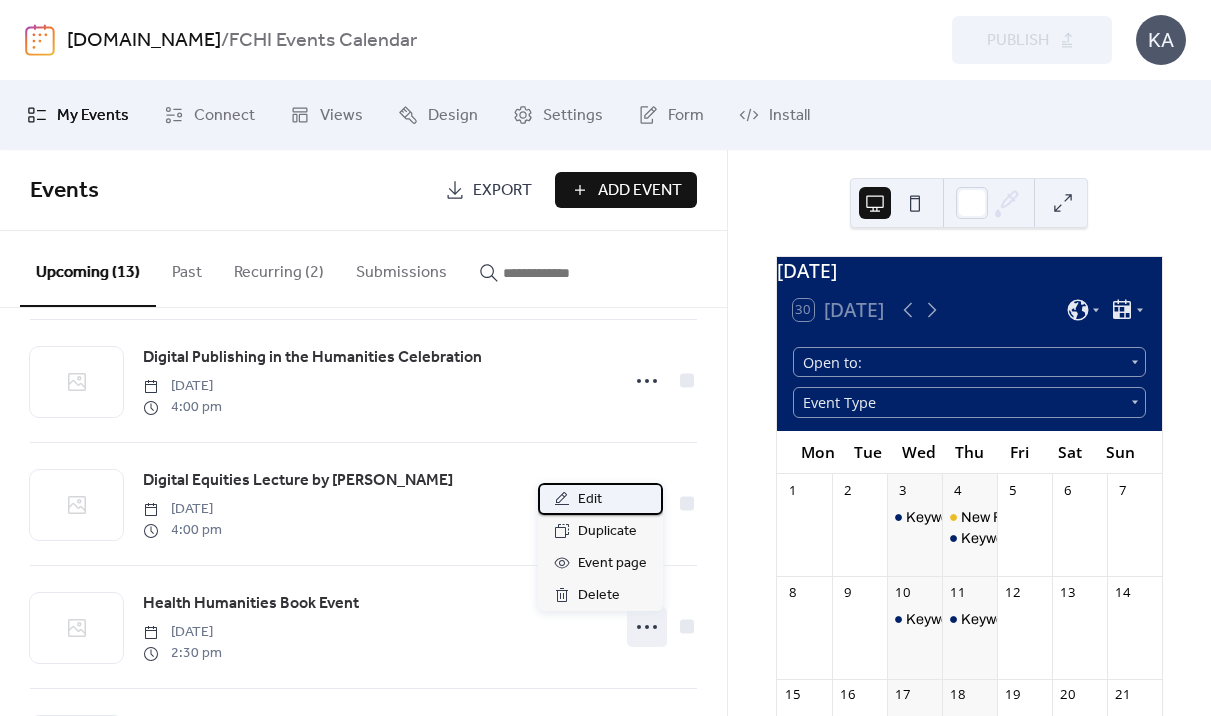 click on "Edit" at bounding box center [600, 499] 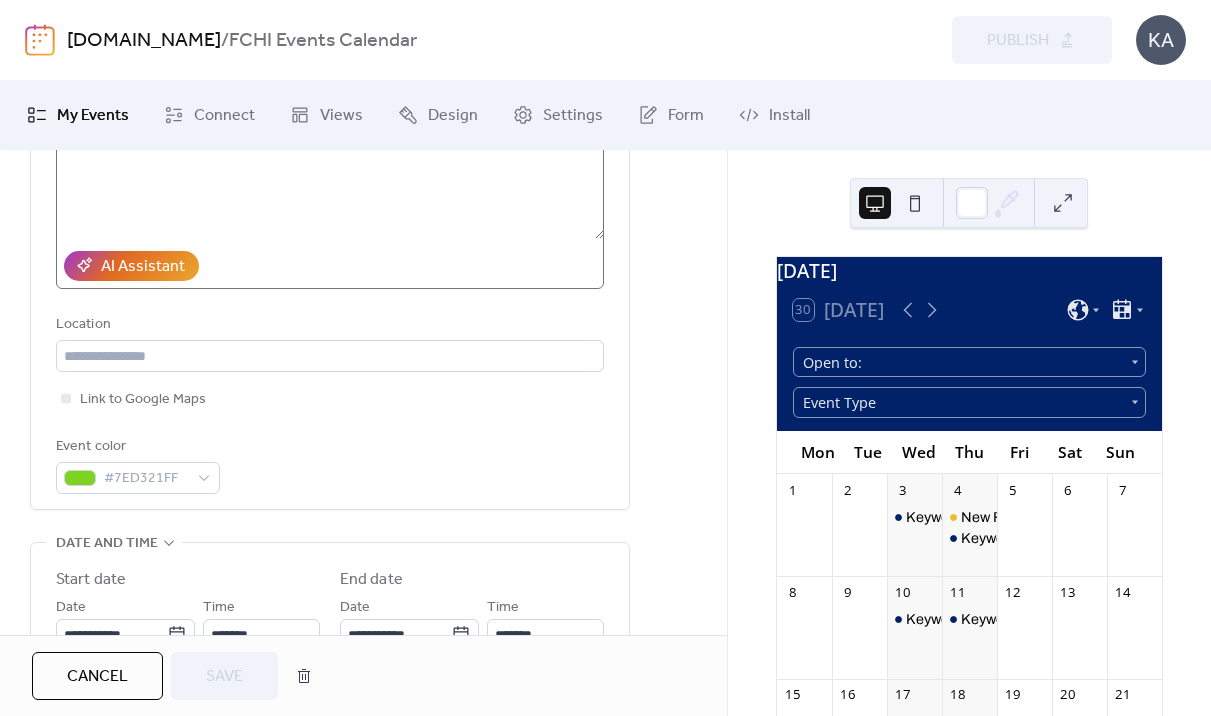 scroll, scrollTop: 475, scrollLeft: 0, axis: vertical 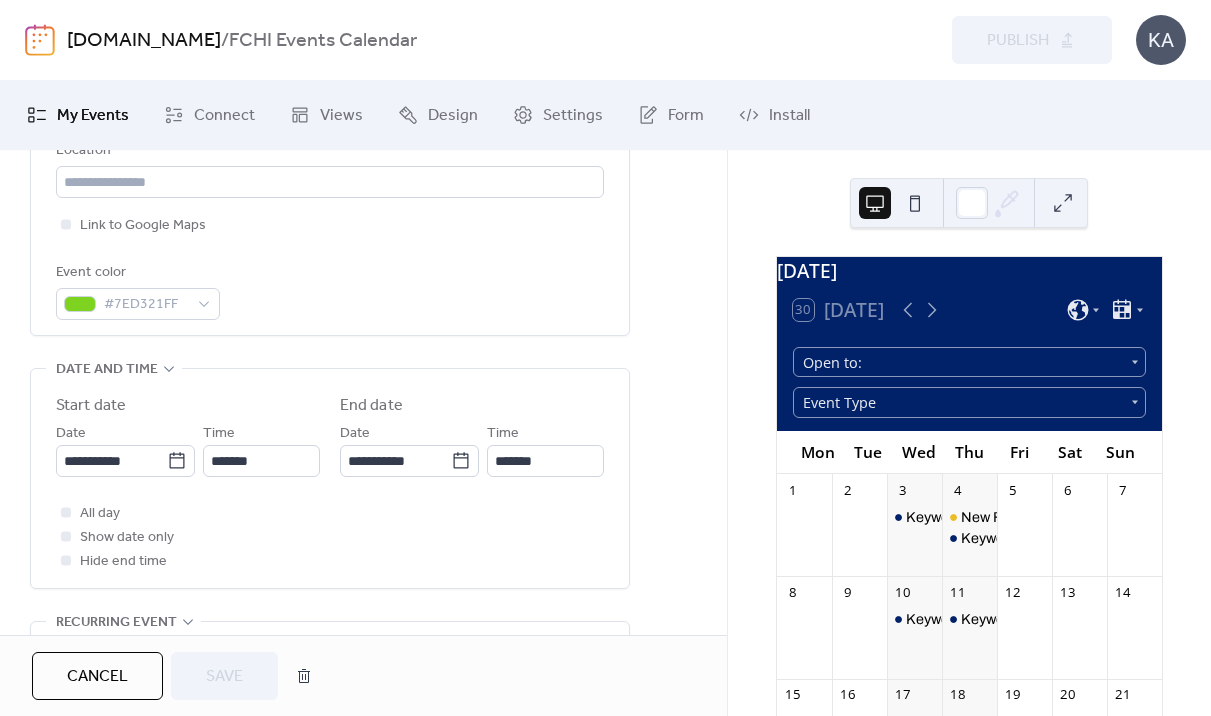 click at bounding box center [66, 536] 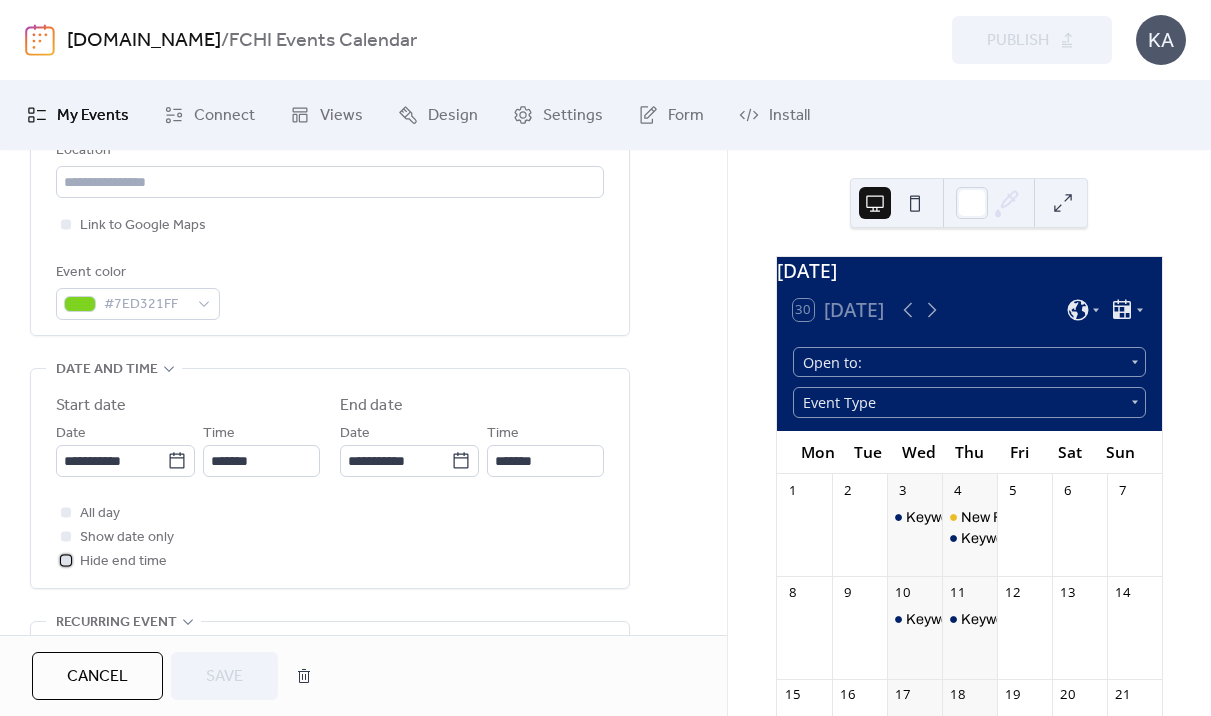 click at bounding box center (66, 560) 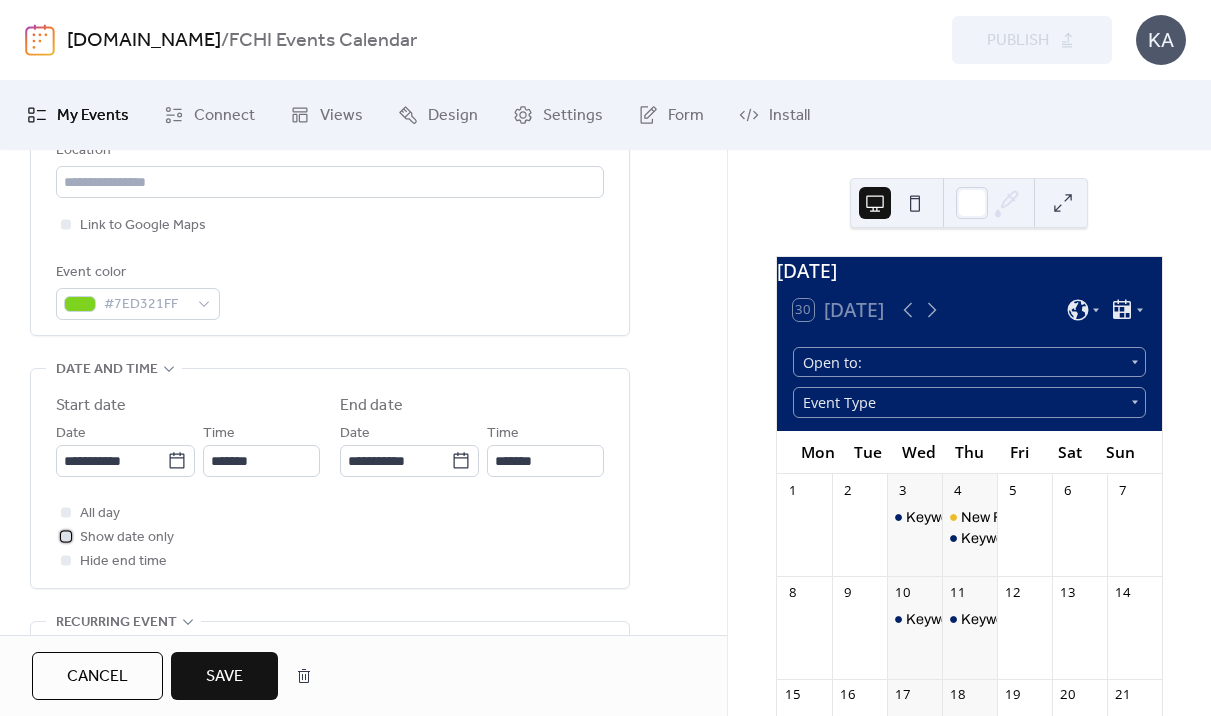 click at bounding box center [66, 536] 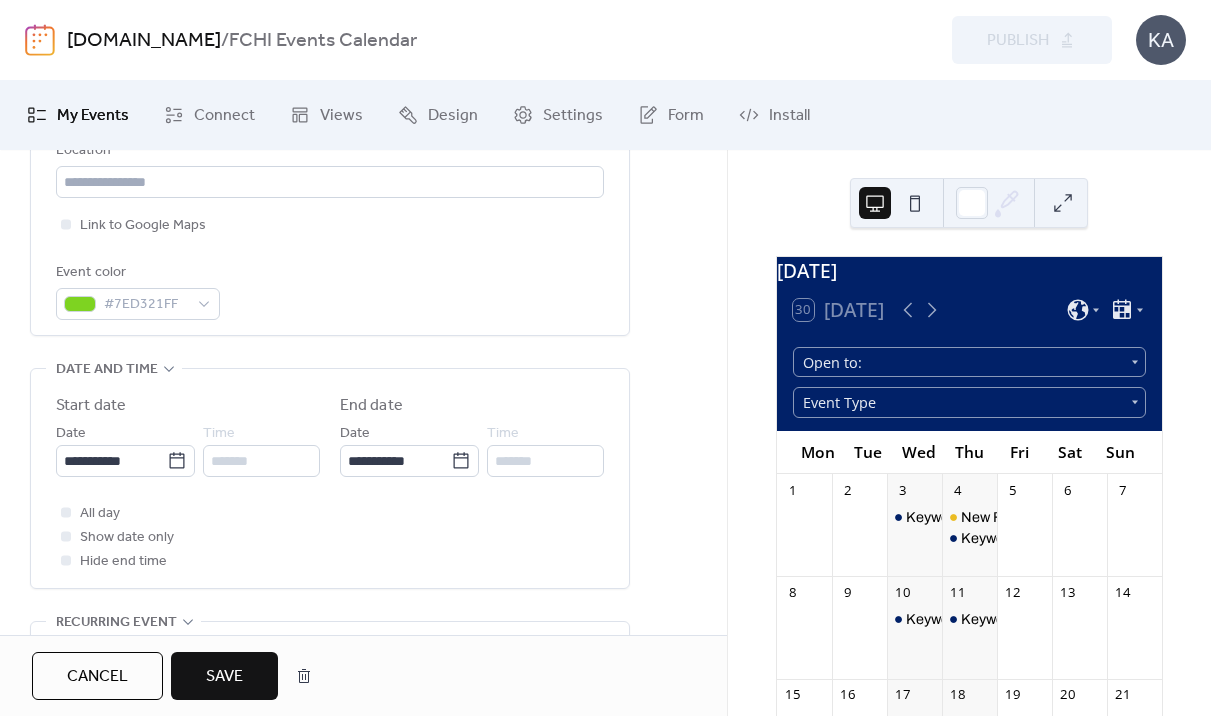 click on "Save" at bounding box center [224, 676] 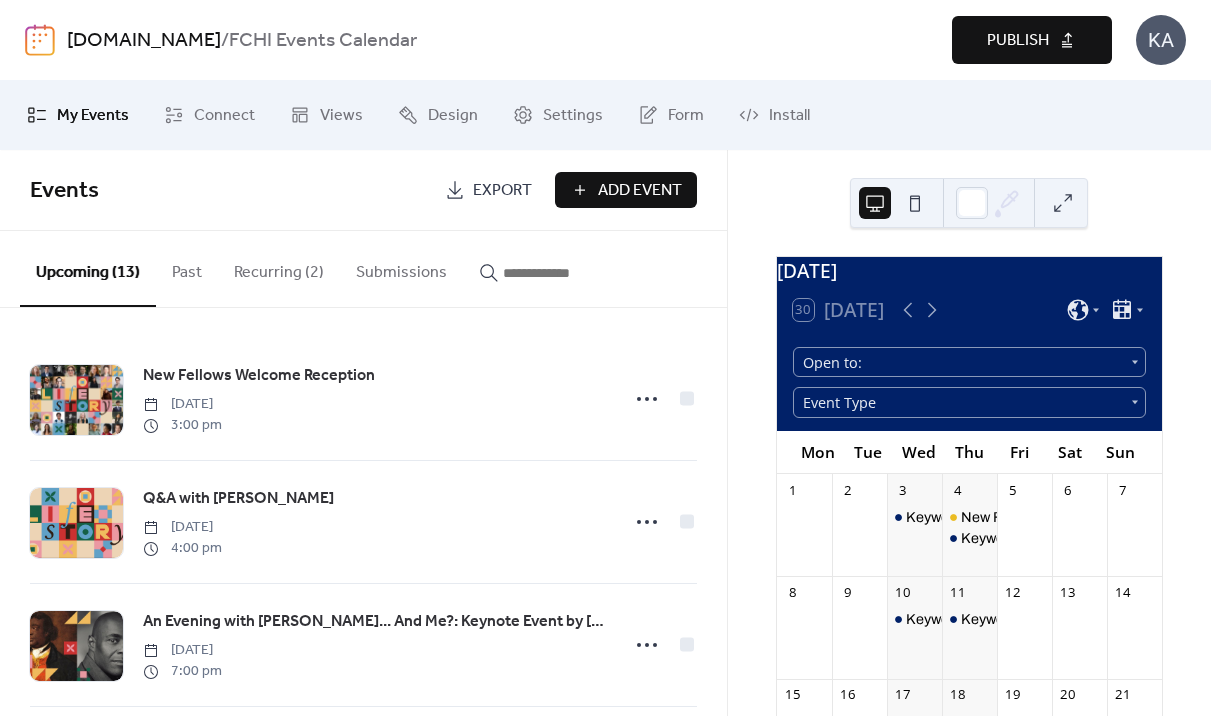 click on "Publish" at bounding box center [1018, 41] 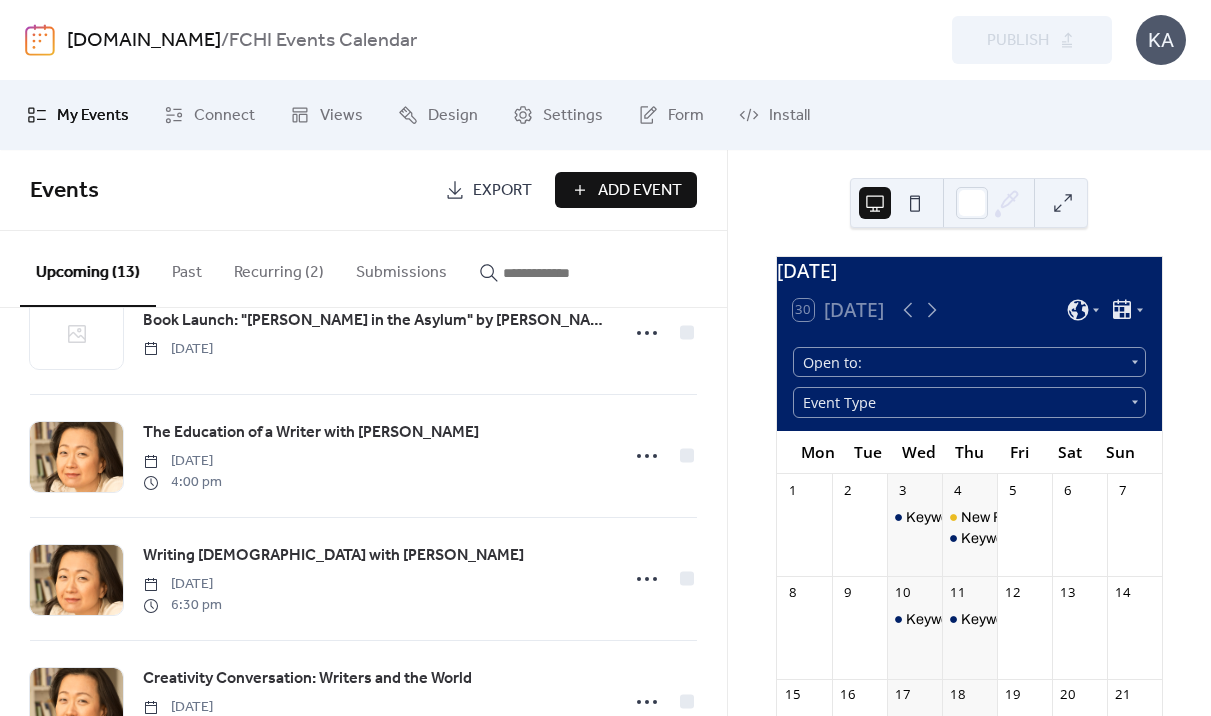 scroll, scrollTop: 1255, scrollLeft: 0, axis: vertical 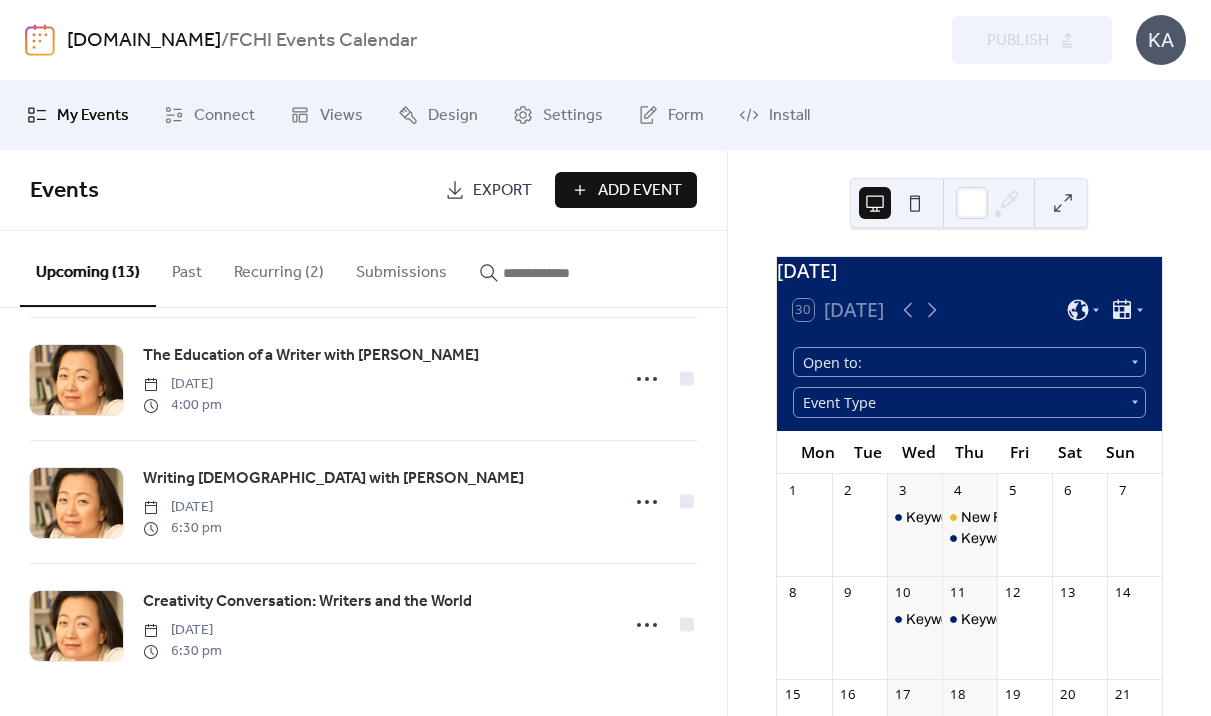 click on "Recurring (2)" at bounding box center [279, 268] 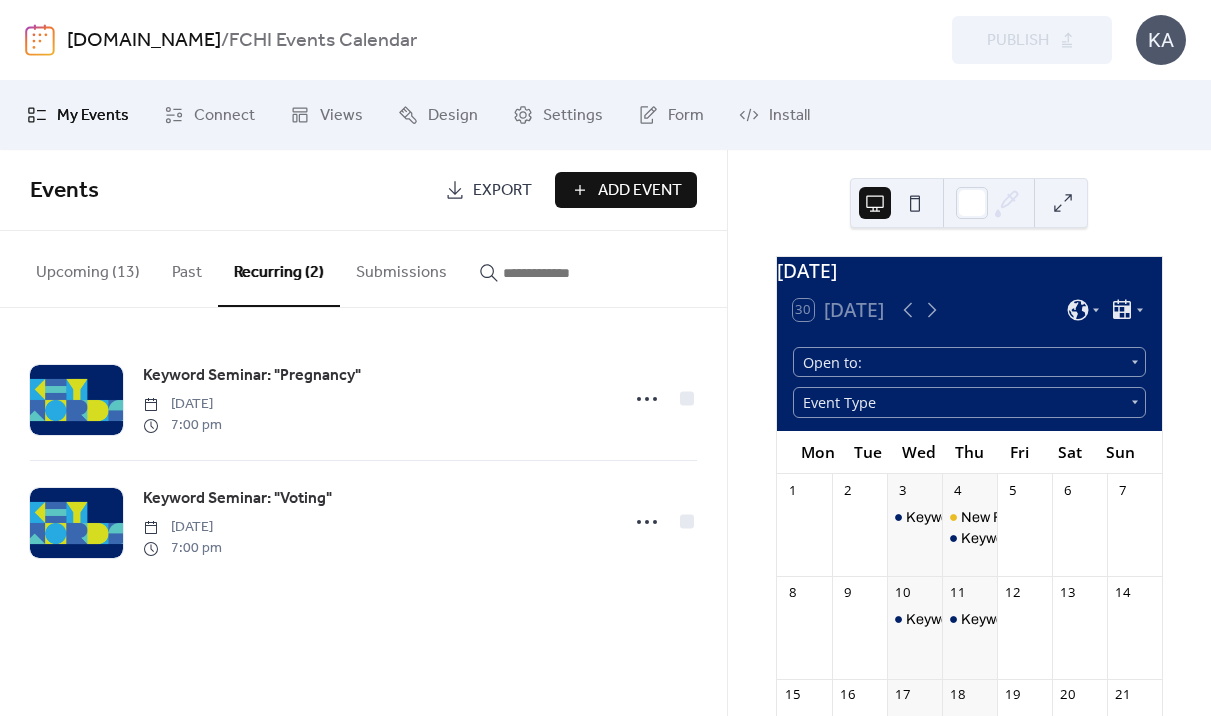 click on "Upcoming (13)" at bounding box center [88, 268] 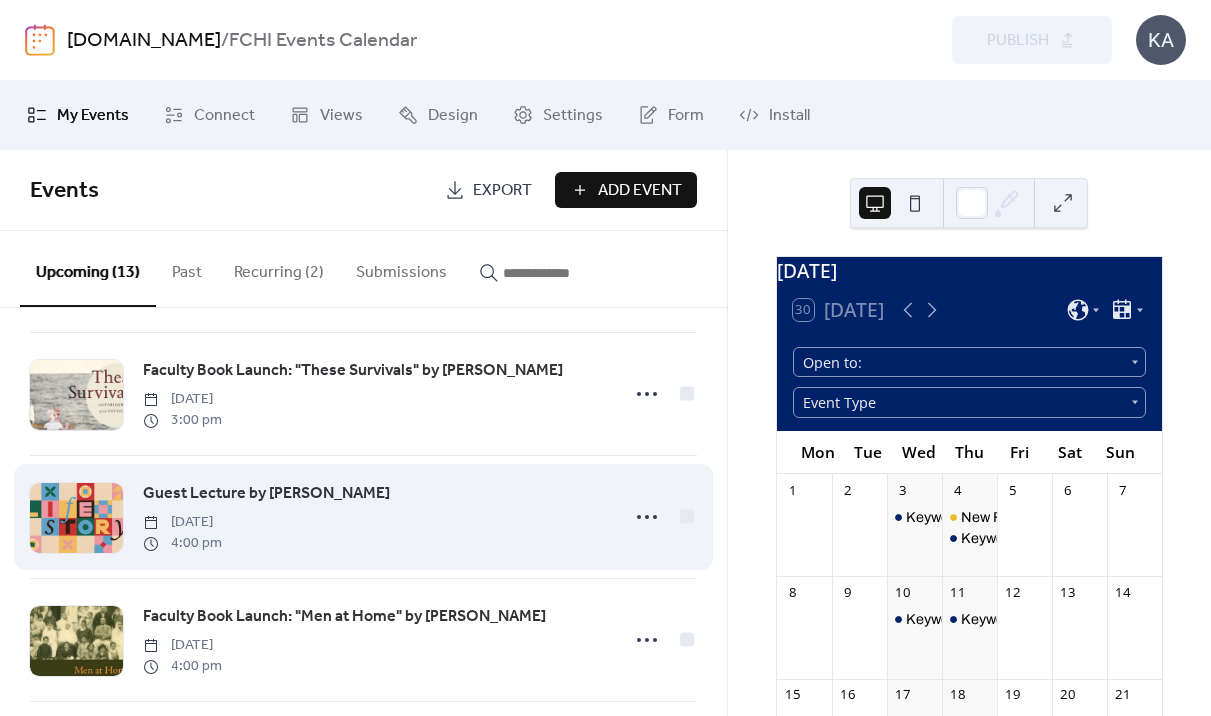 scroll, scrollTop: 367, scrollLeft: 0, axis: vertical 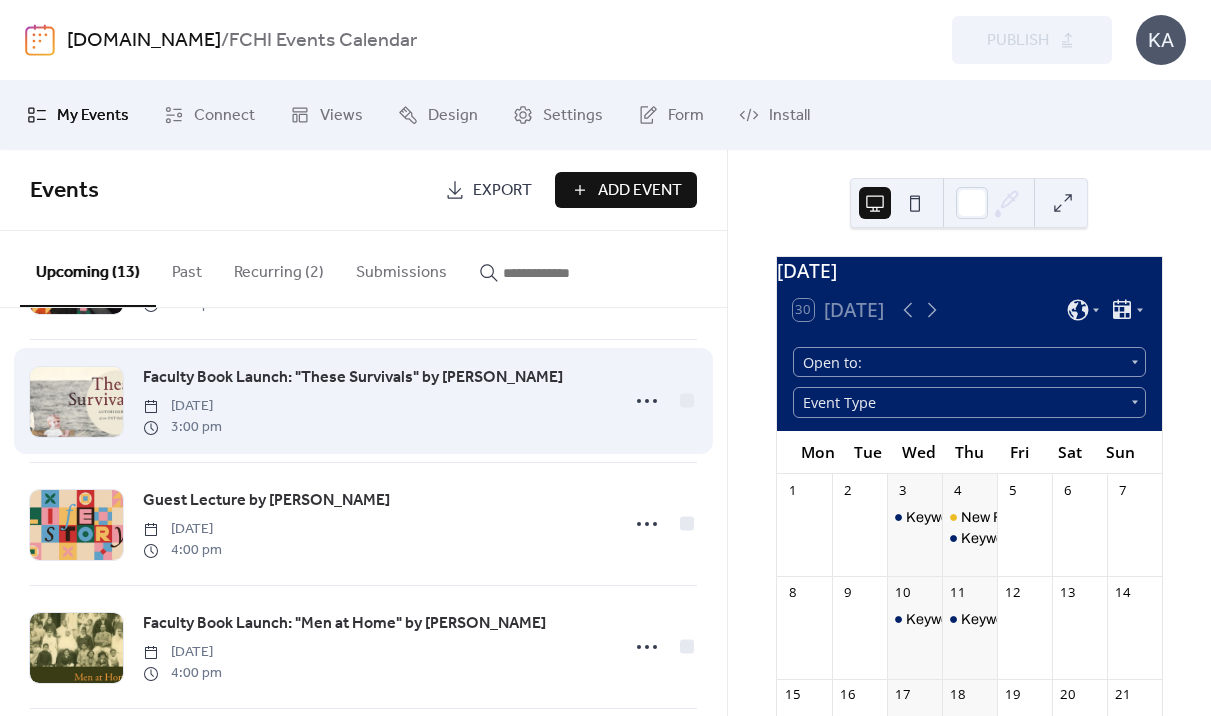 click on "Faculty Book Launch: "These Survivals" by [PERSON_NAME]" at bounding box center [353, 378] 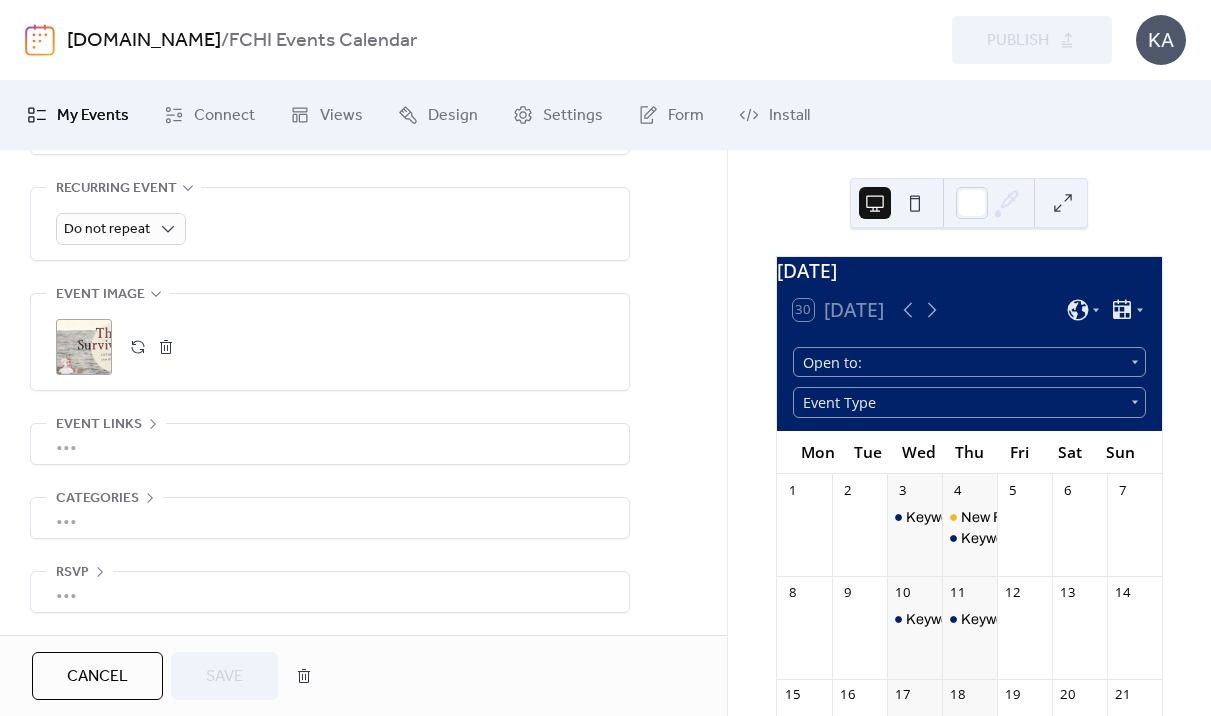scroll, scrollTop: 0, scrollLeft: 0, axis: both 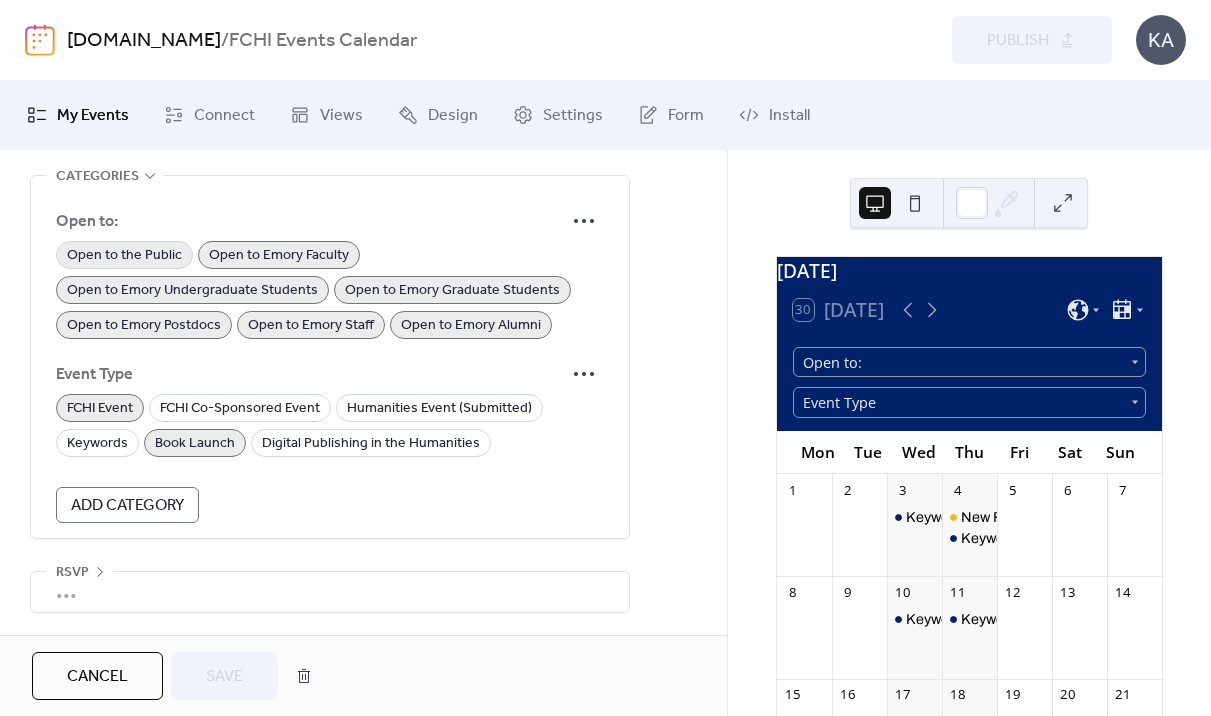 click on "Open to the Public" at bounding box center (124, 256) 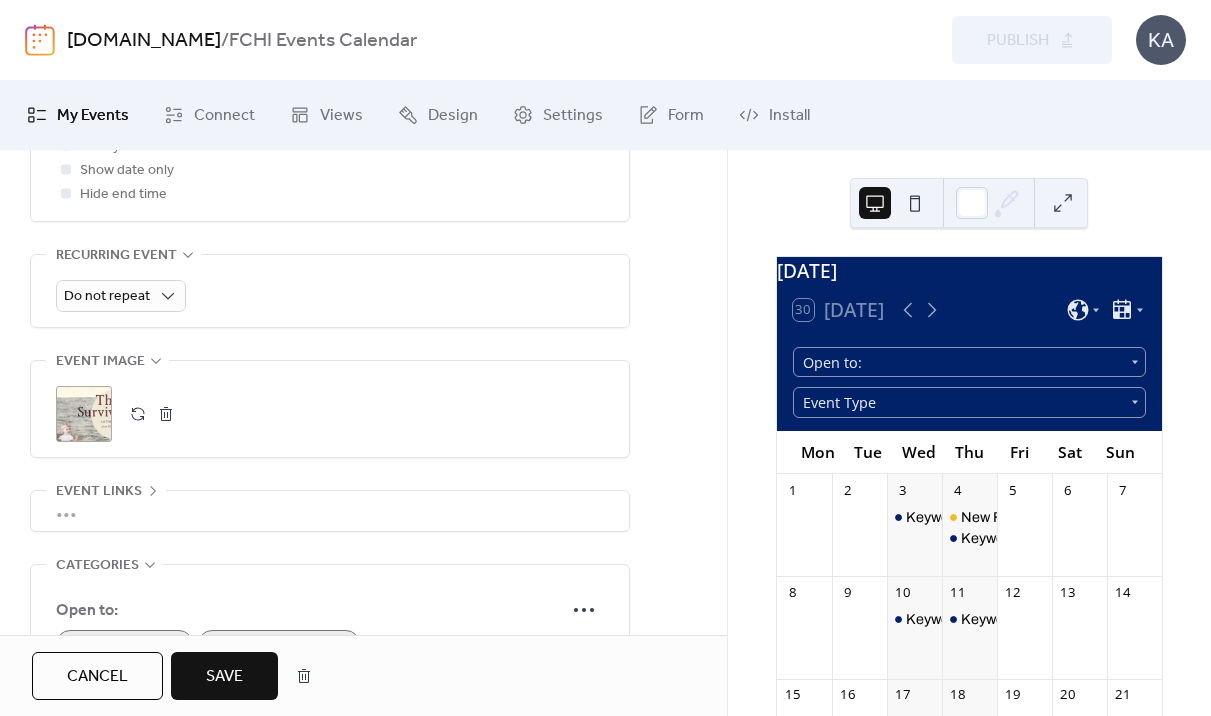 click on "•••" at bounding box center [330, 511] 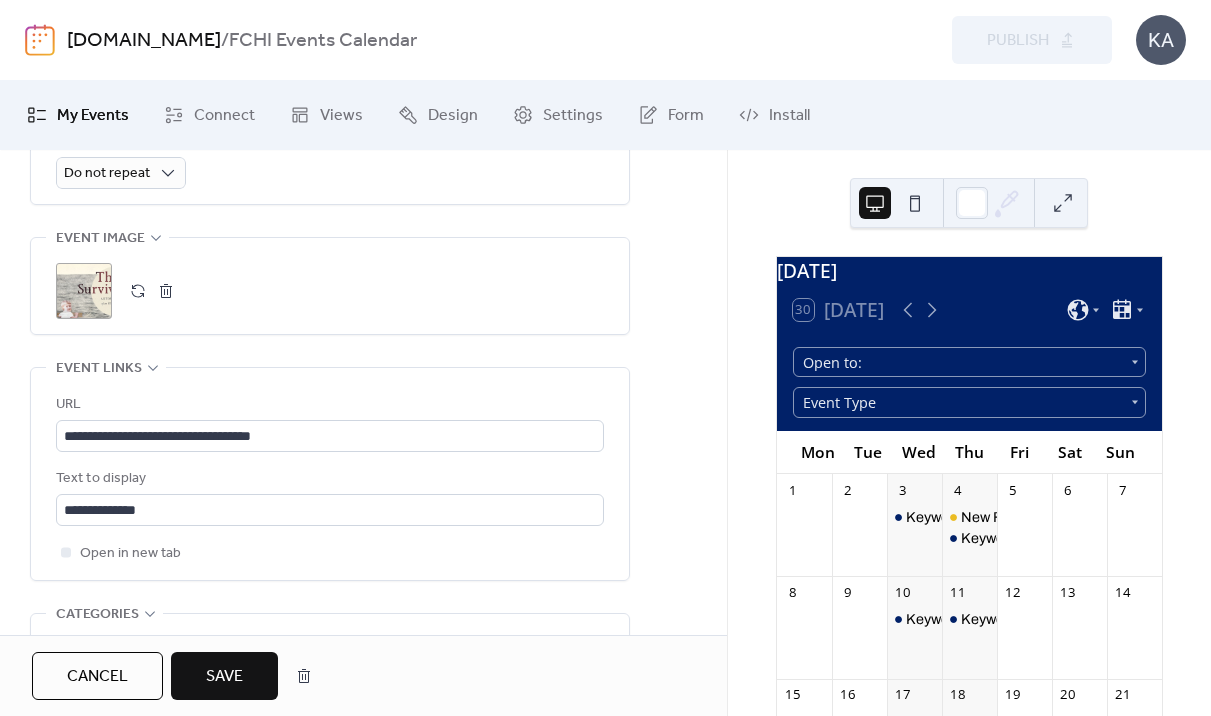 scroll, scrollTop: 951, scrollLeft: 0, axis: vertical 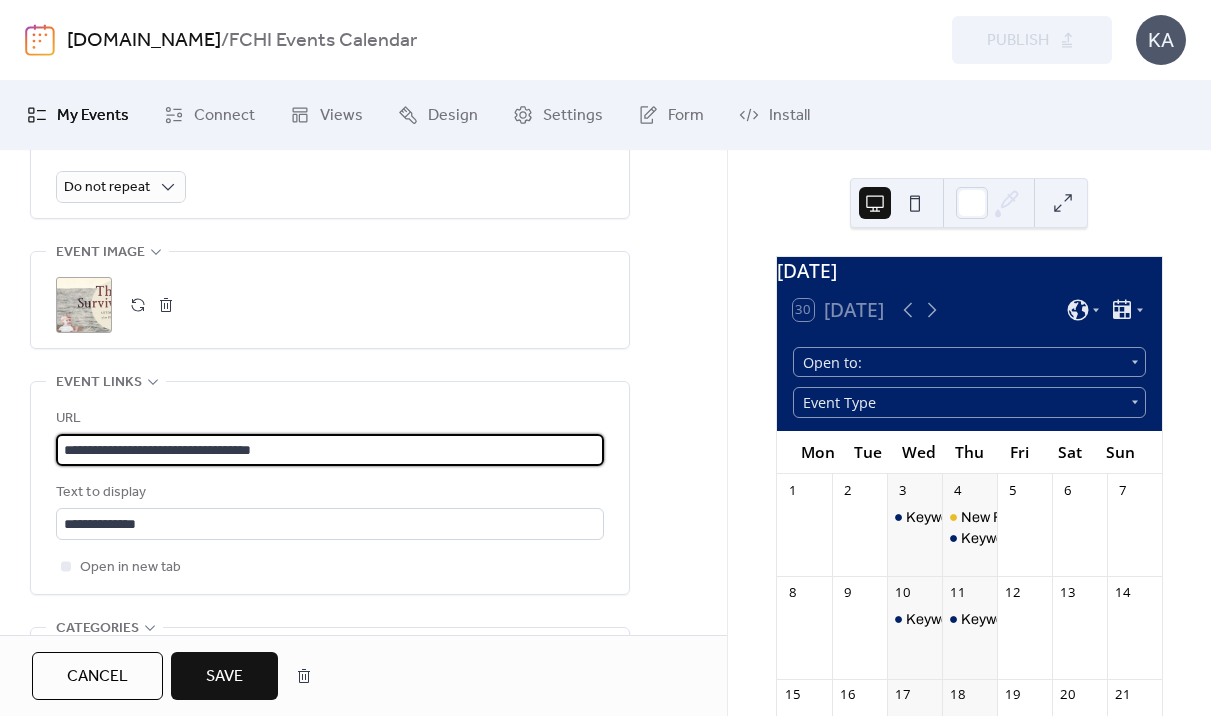 drag, startPoint x: 312, startPoint y: 452, endPoint x: 35, endPoint y: 442, distance: 277.18045 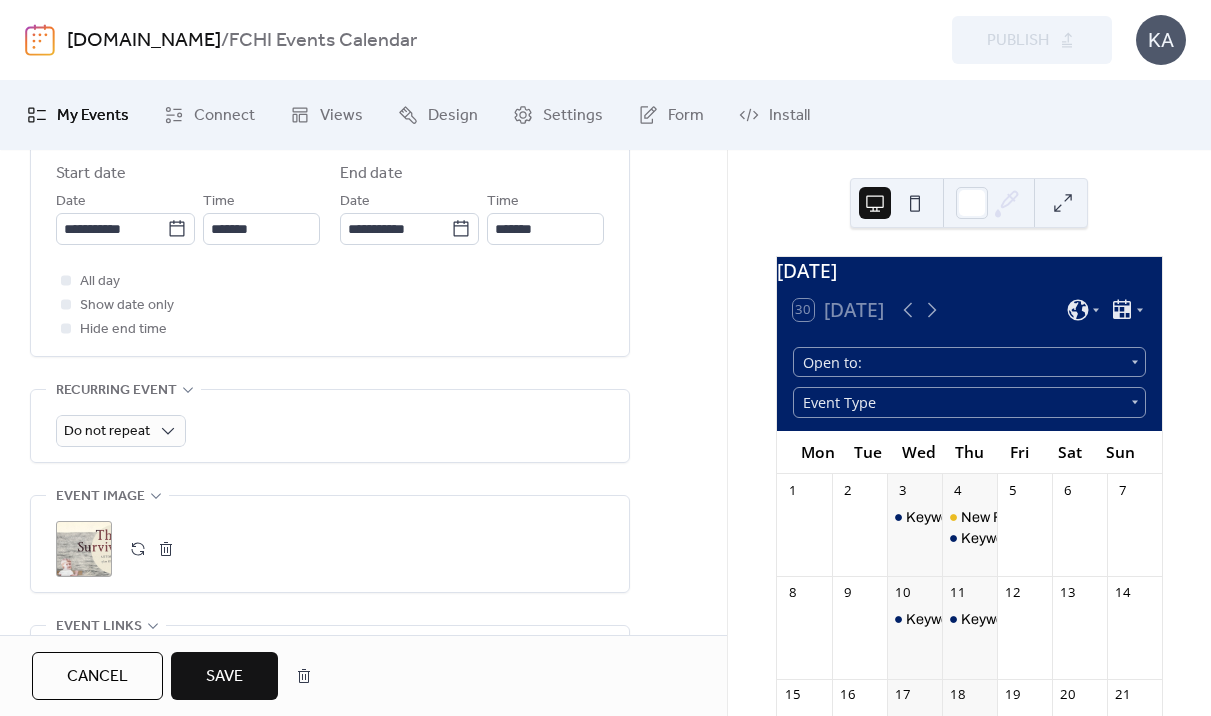 scroll, scrollTop: 1109, scrollLeft: 0, axis: vertical 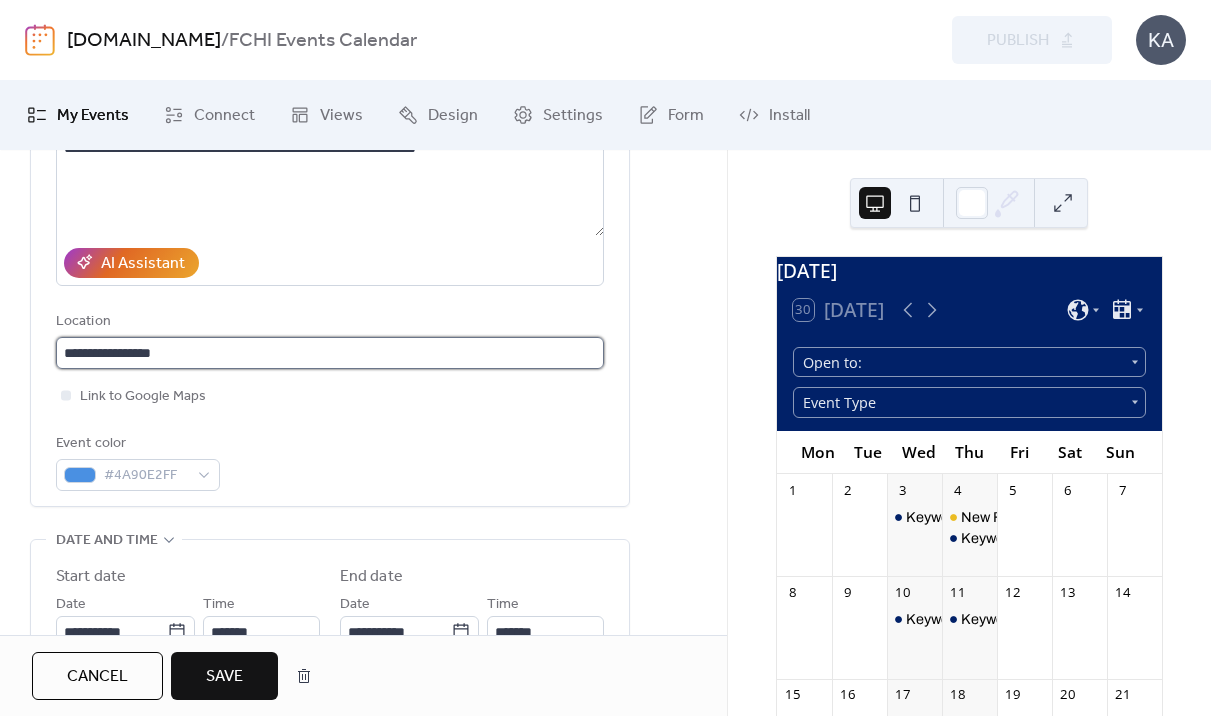 click on "**********" at bounding box center (330, 353) 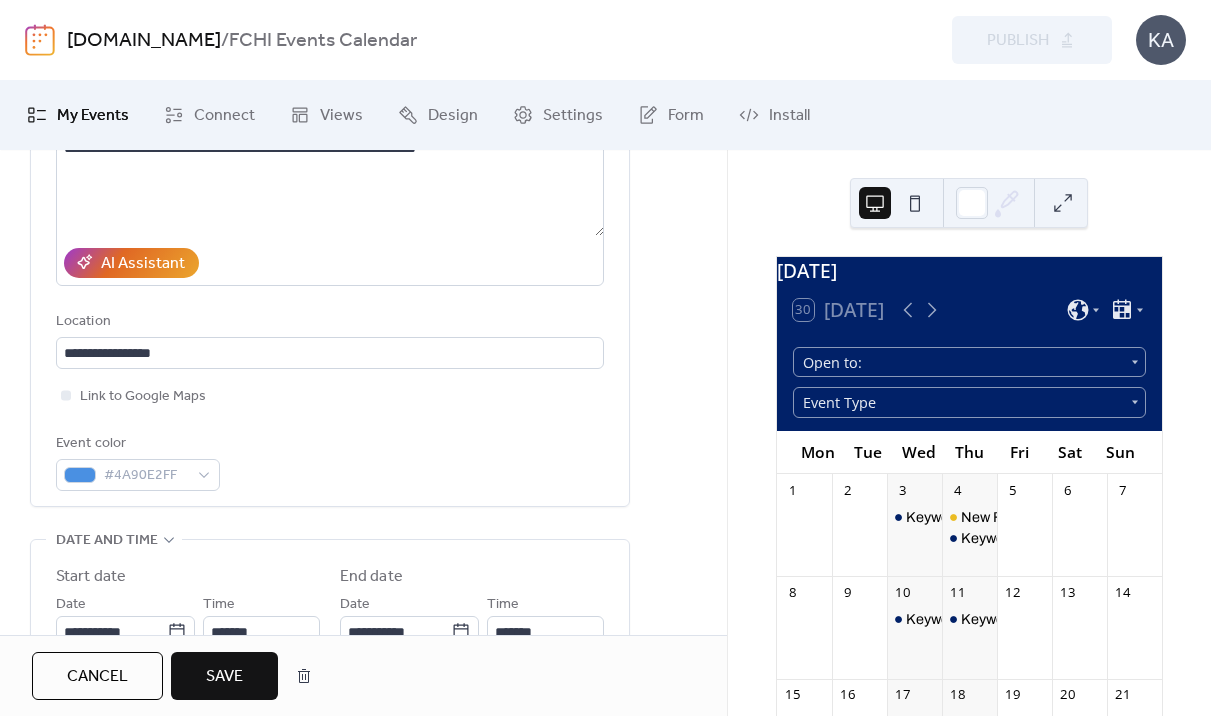 click on "Link to Google Maps" at bounding box center (330, 396) 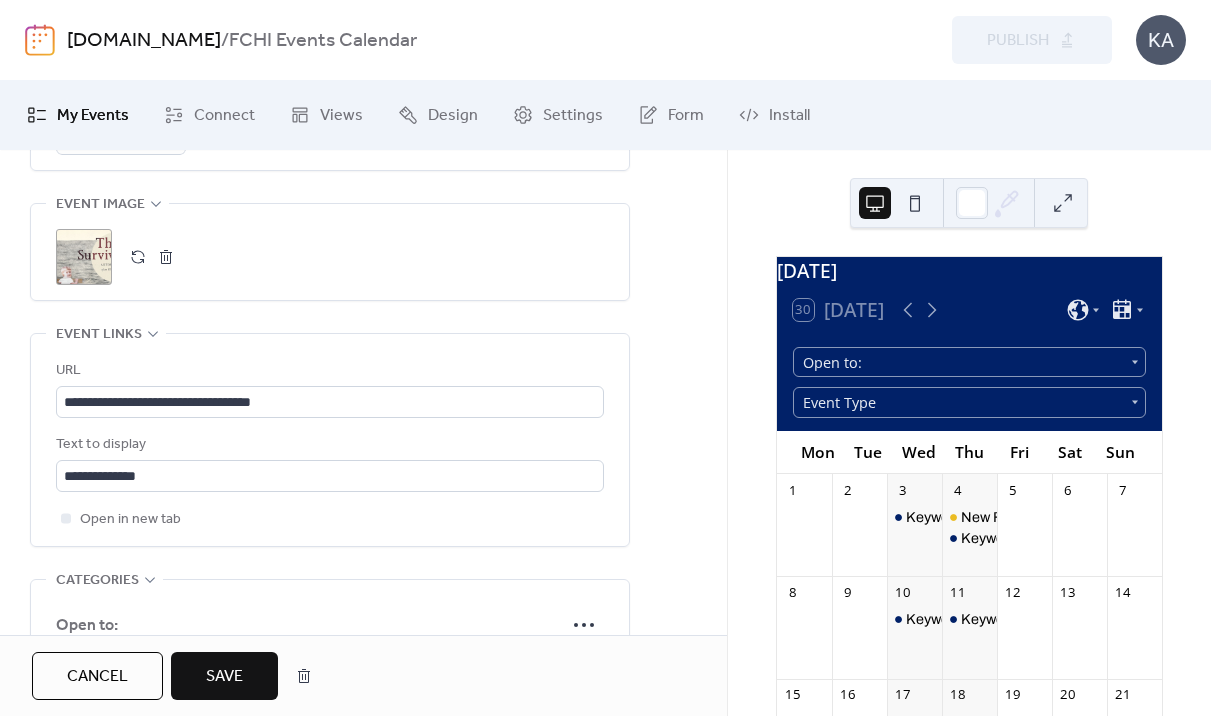 scroll, scrollTop: 1069, scrollLeft: 0, axis: vertical 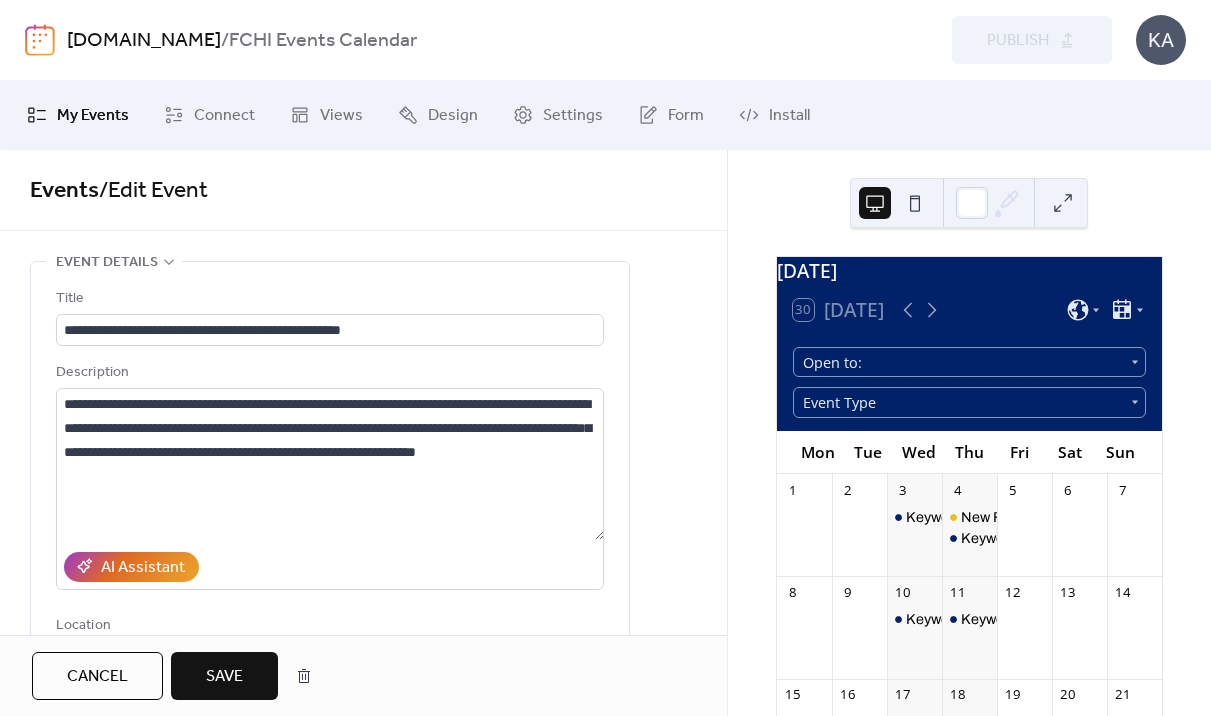 click on "Save" at bounding box center (224, 676) 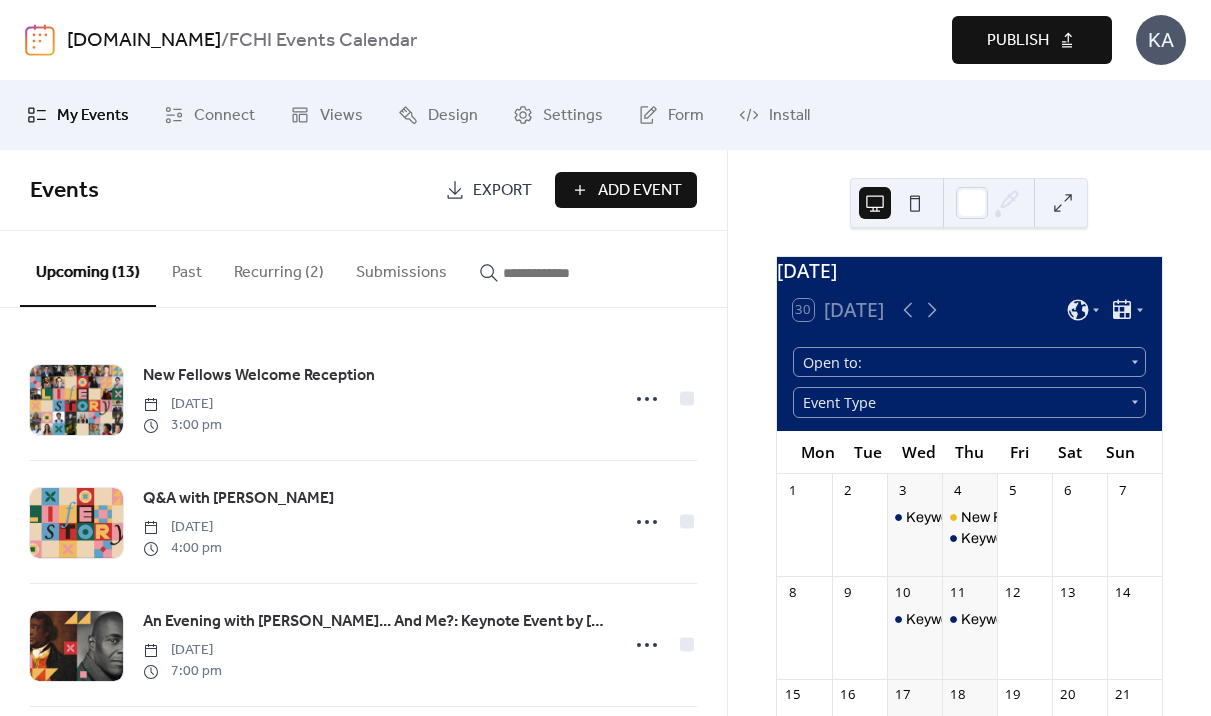 click on "Publish" at bounding box center (1032, 40) 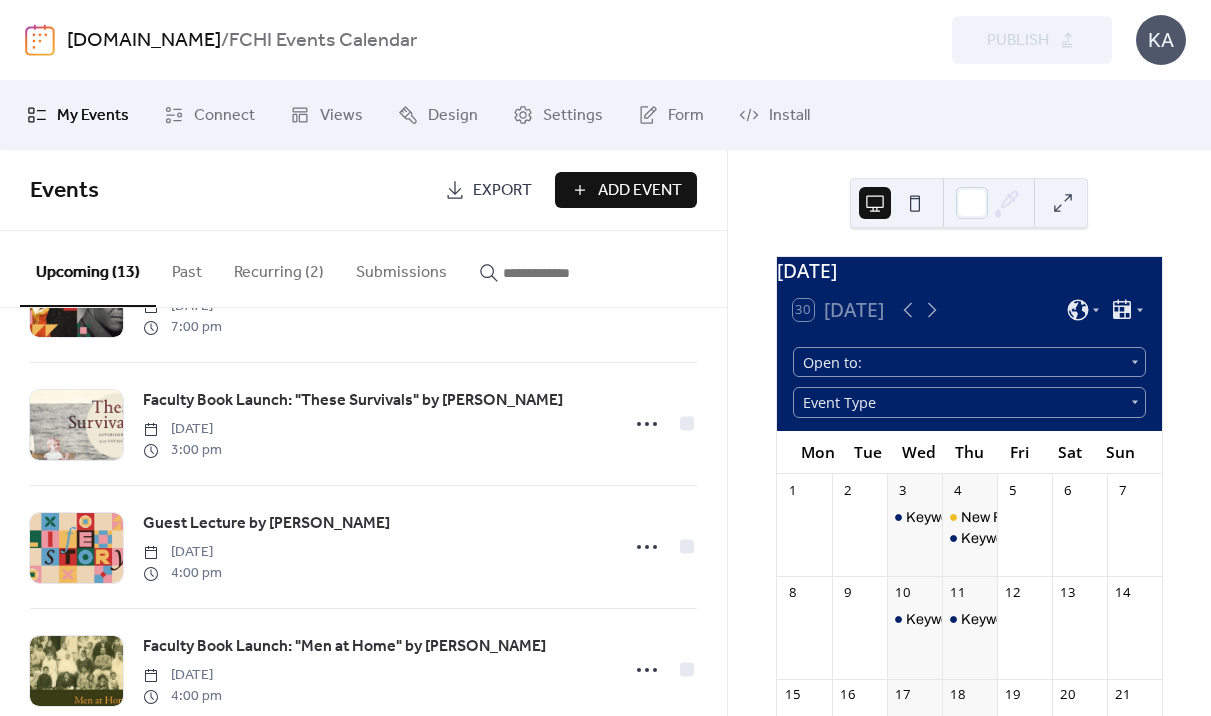 scroll, scrollTop: 350, scrollLeft: 0, axis: vertical 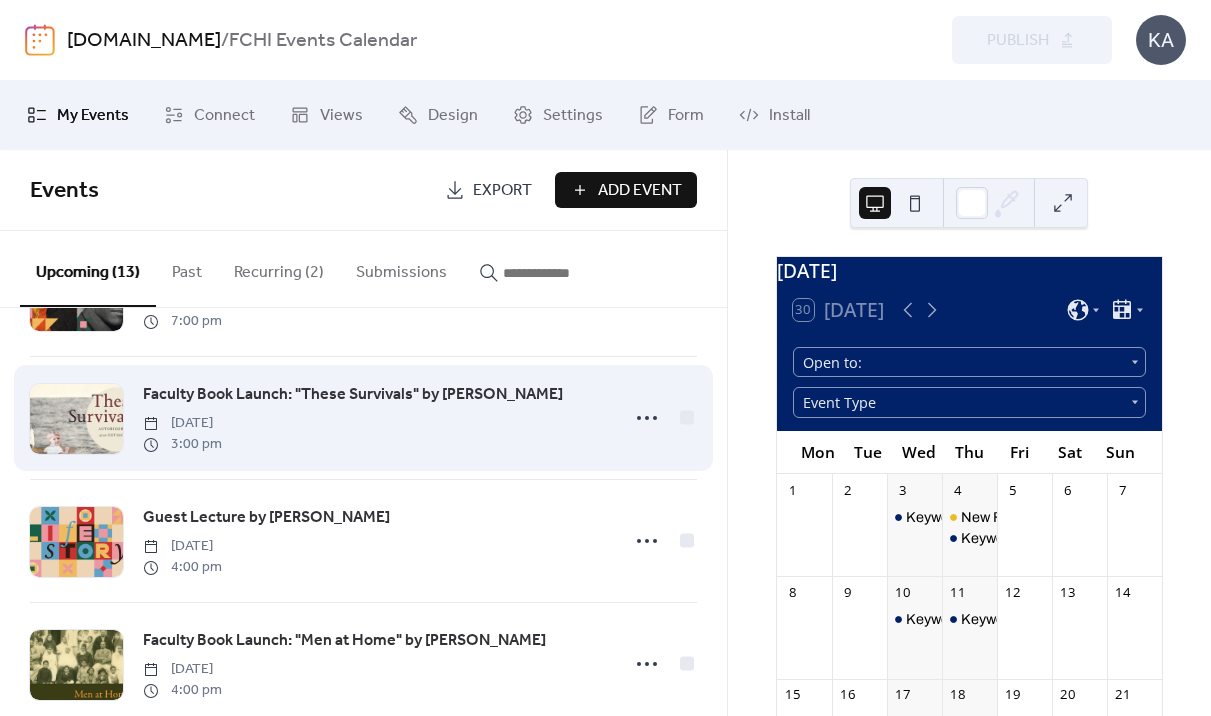 click on "Faculty Book Launch: "These Survivals" by [PERSON_NAME]" at bounding box center [353, 395] 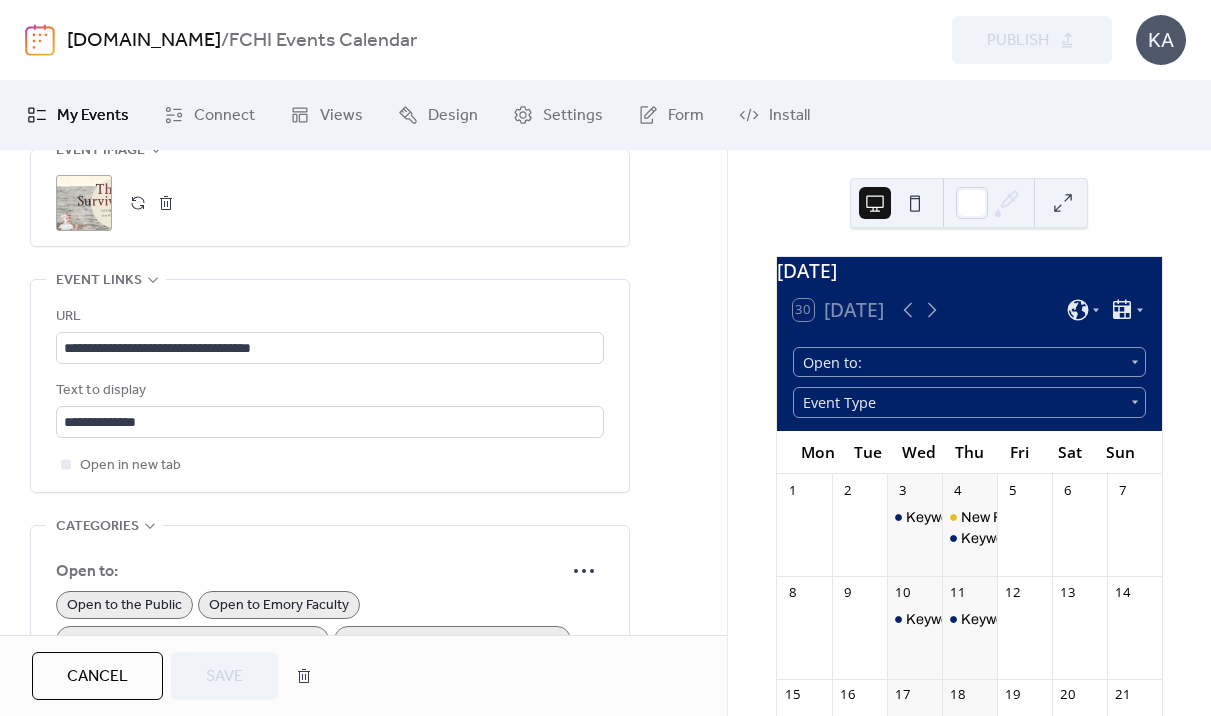 scroll, scrollTop: 1097, scrollLeft: 0, axis: vertical 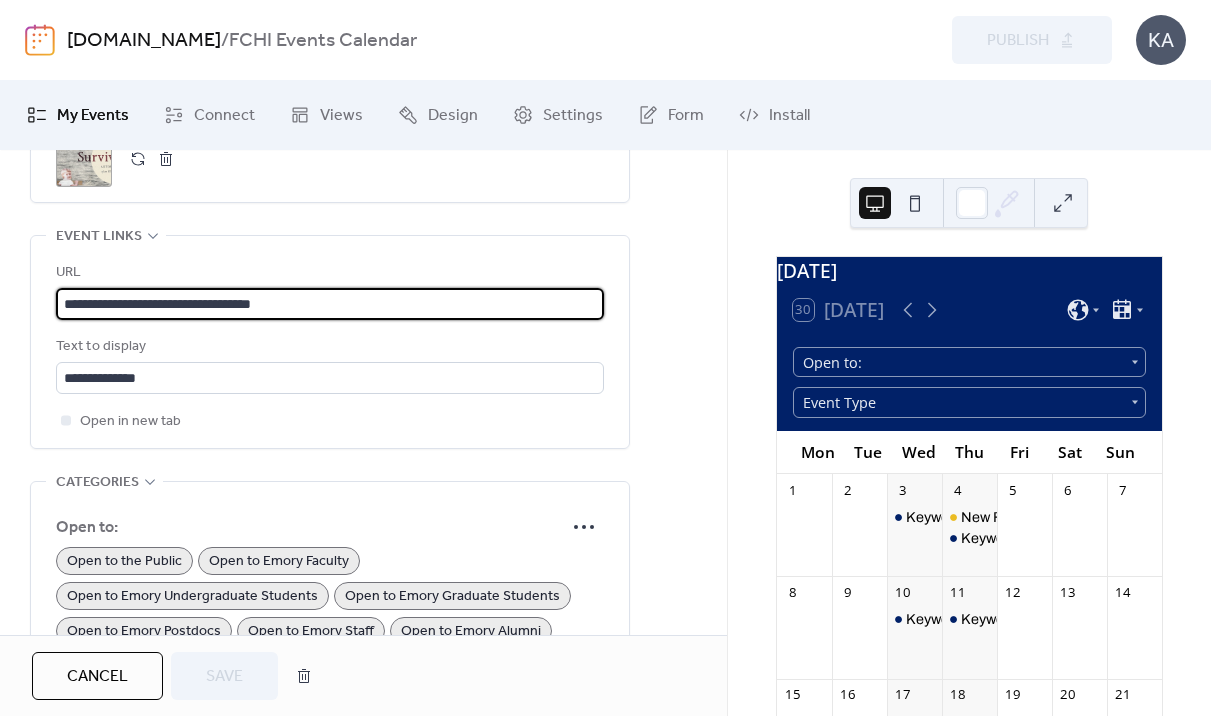 drag, startPoint x: 384, startPoint y: 313, endPoint x: -1, endPoint y: 286, distance: 385.9456 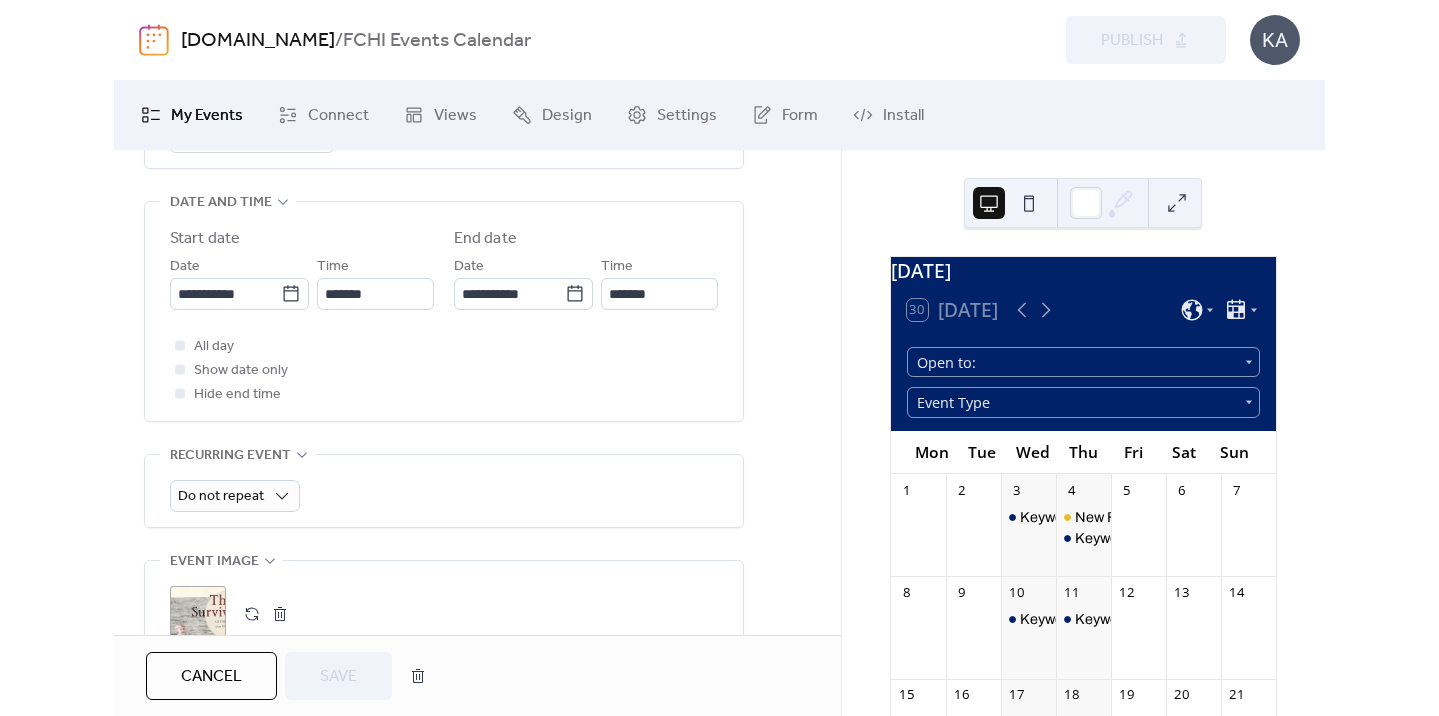 scroll, scrollTop: 0, scrollLeft: 0, axis: both 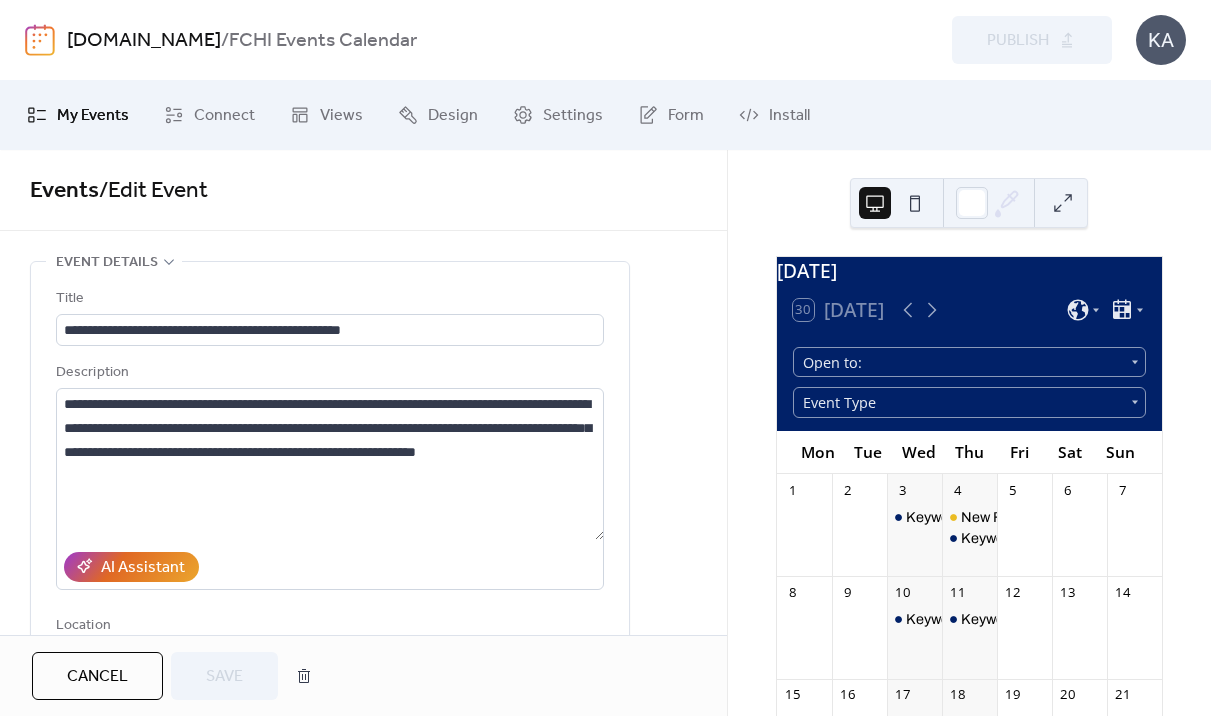 click on "Cancel" at bounding box center (97, 676) 